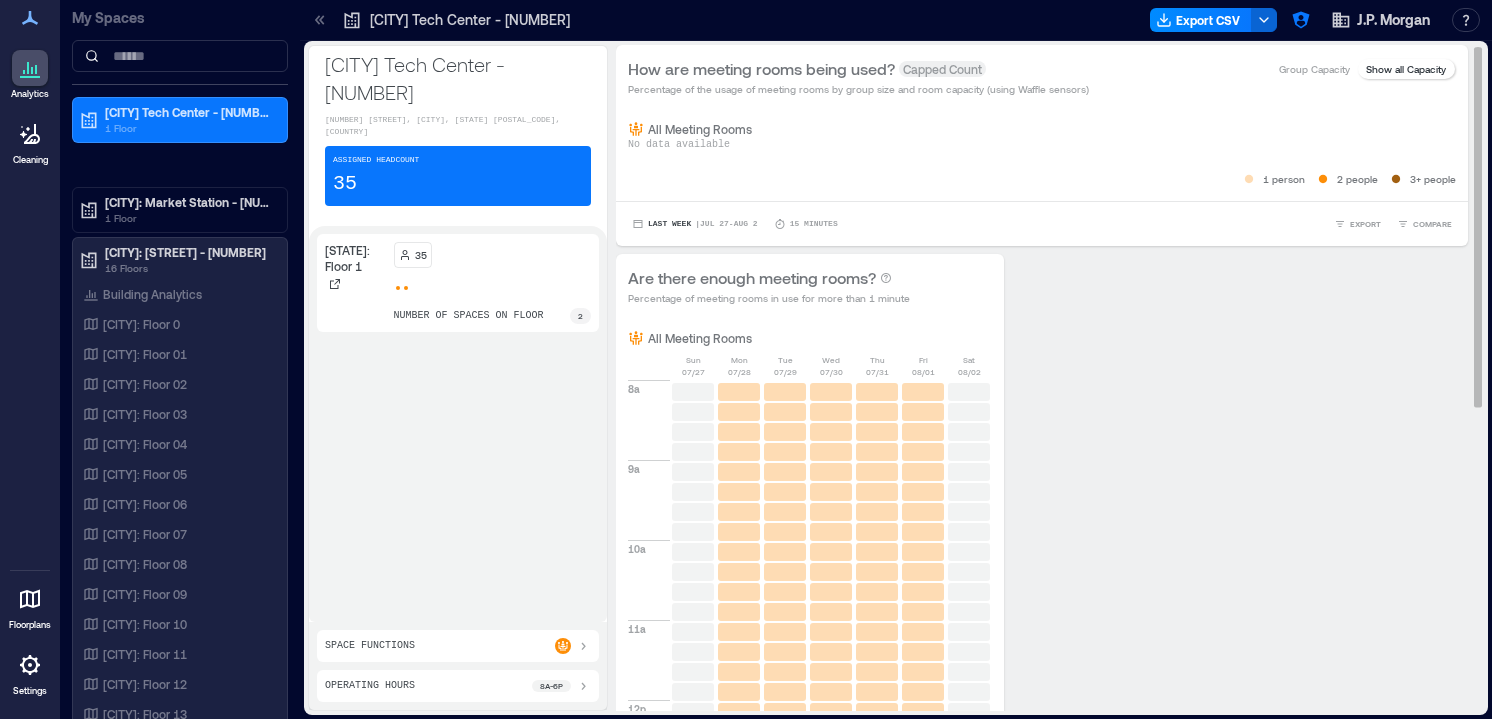 scroll, scrollTop: 0, scrollLeft: 0, axis: both 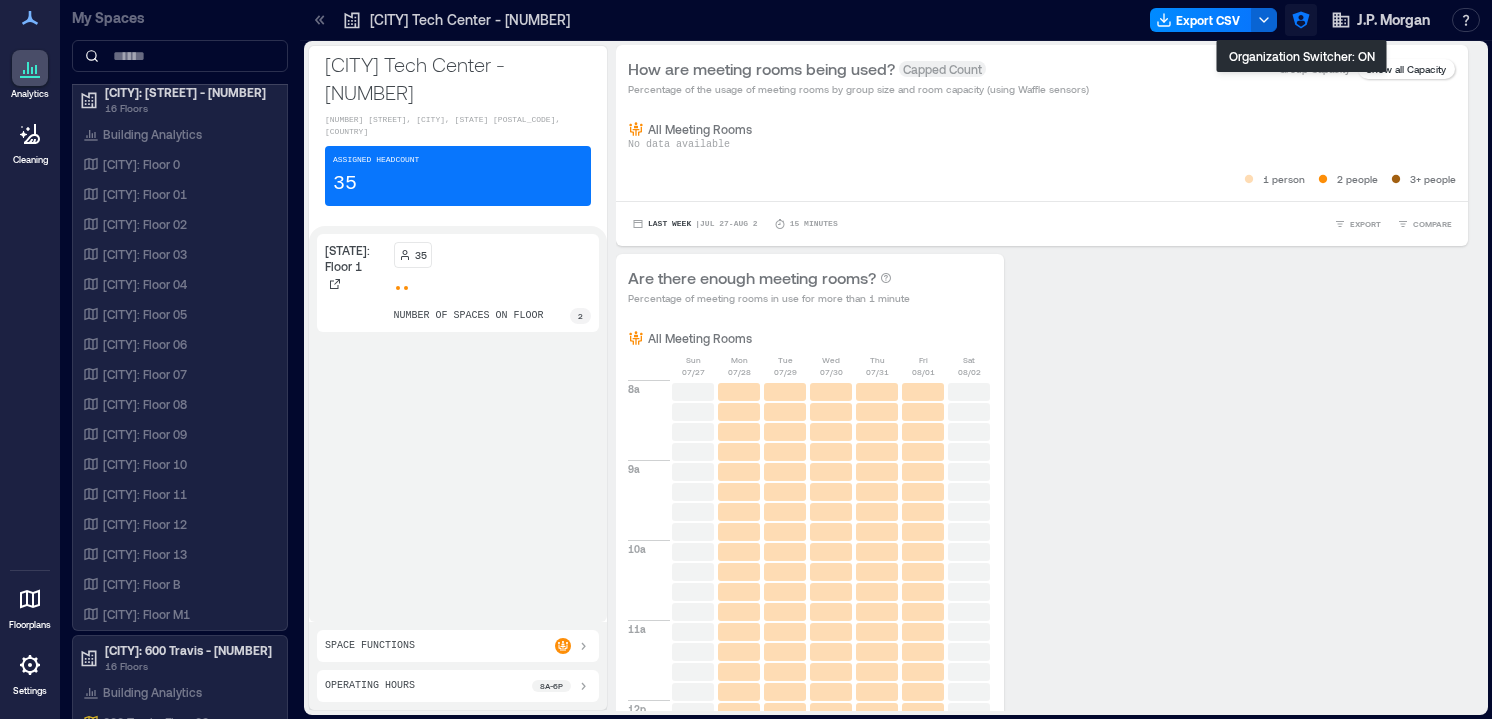 click 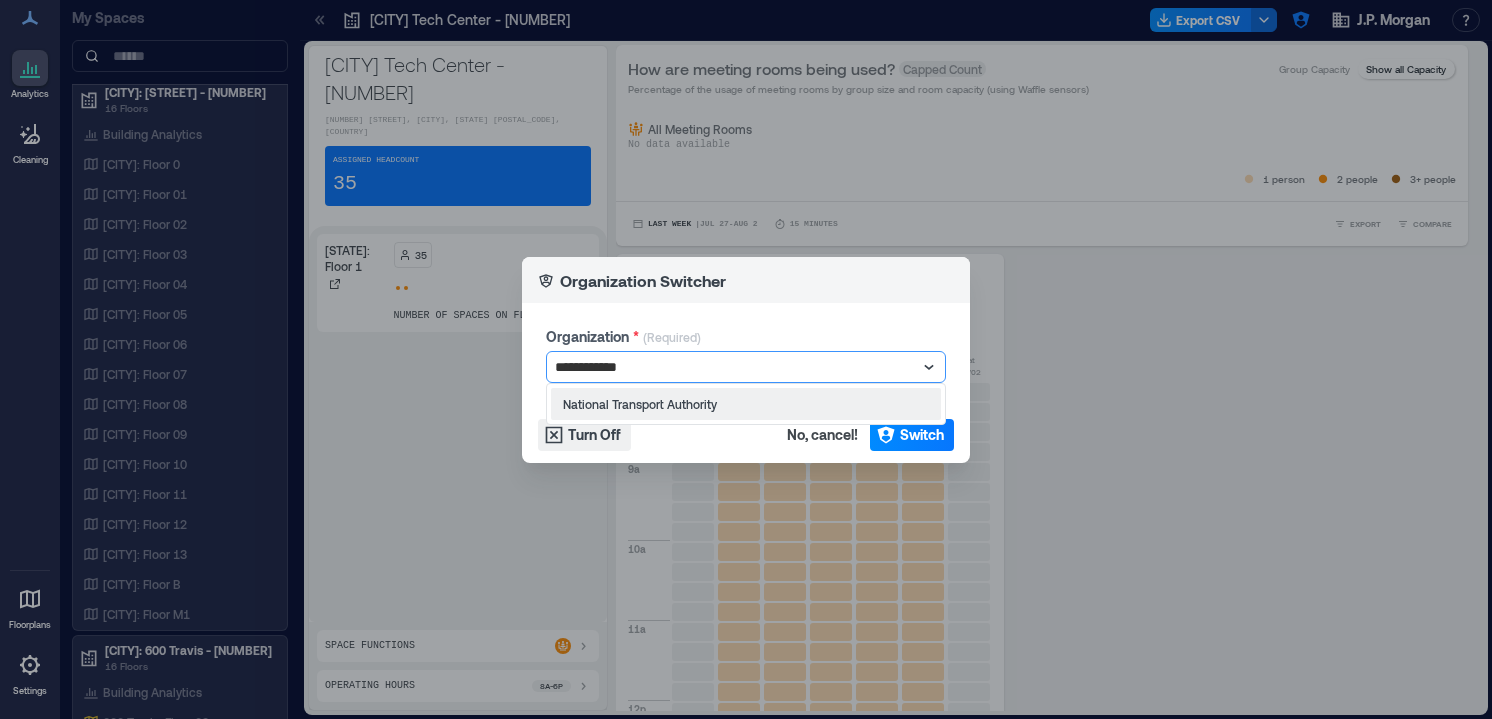 type on "**********" 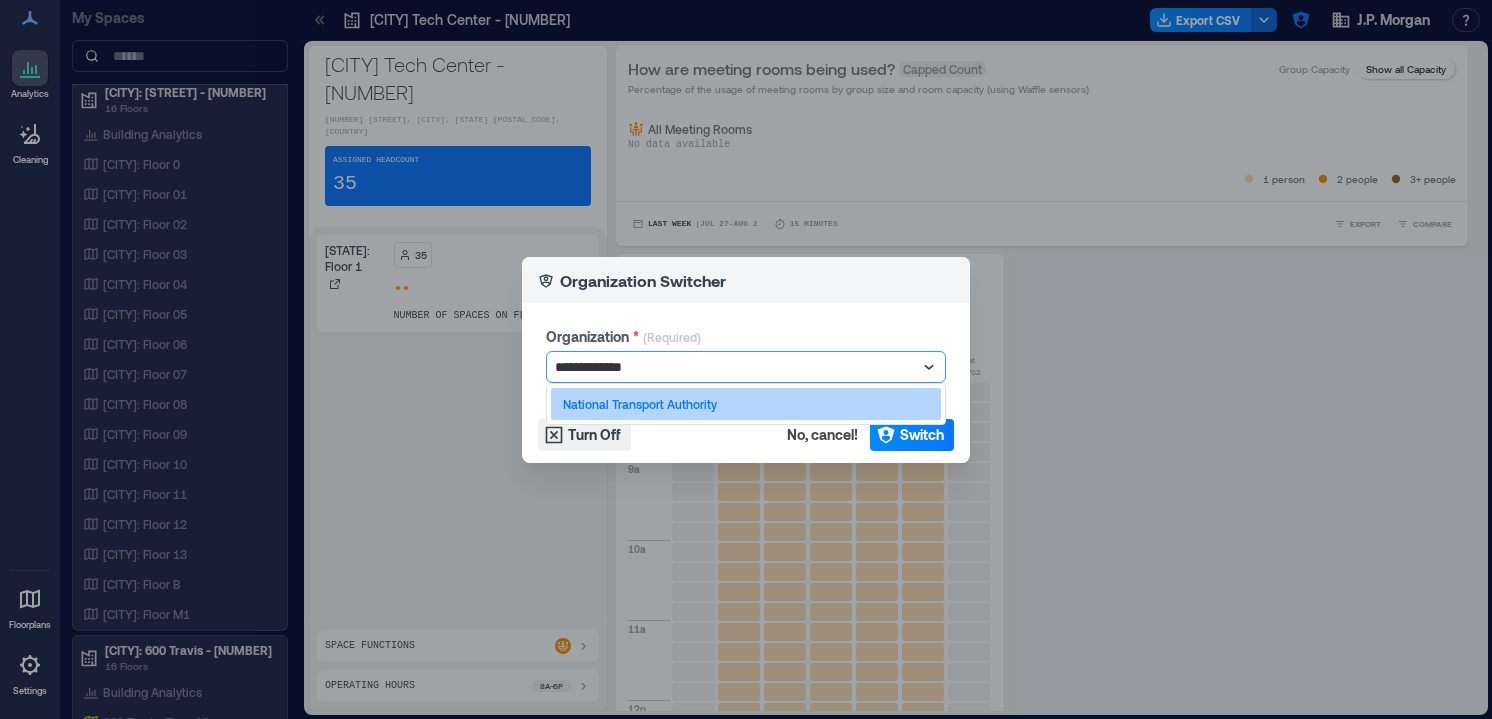 click on "National Transport Authority" at bounding box center (746, 404) 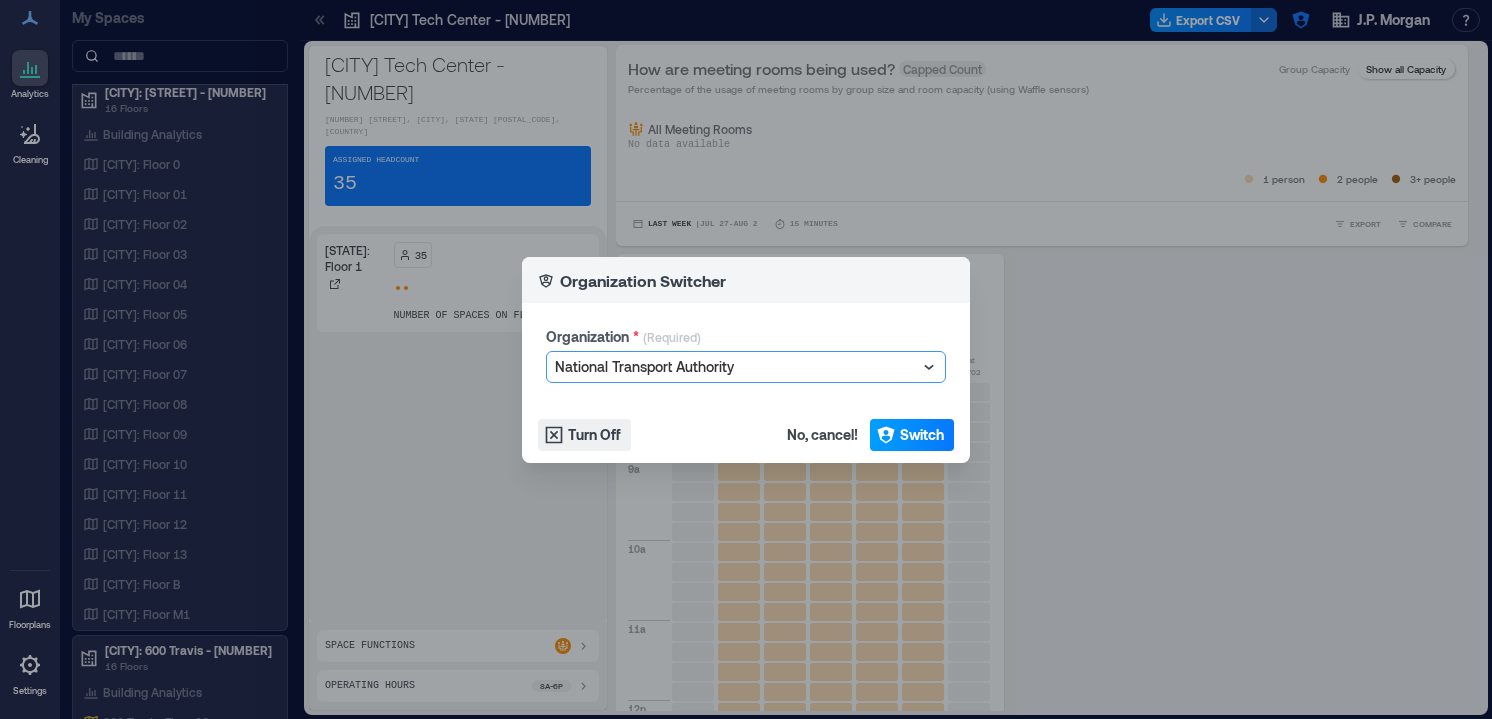 click on "Switch" at bounding box center (922, 435) 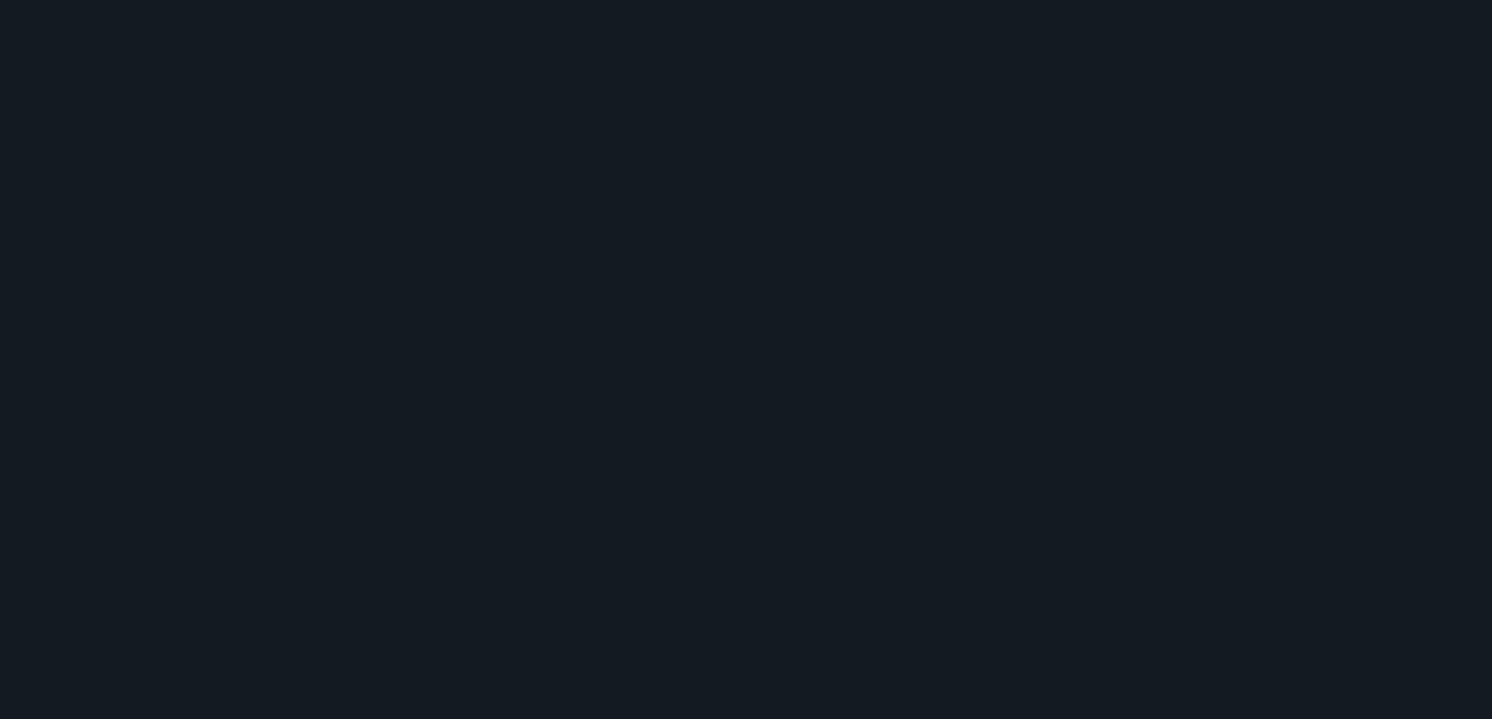 scroll, scrollTop: 0, scrollLeft: 0, axis: both 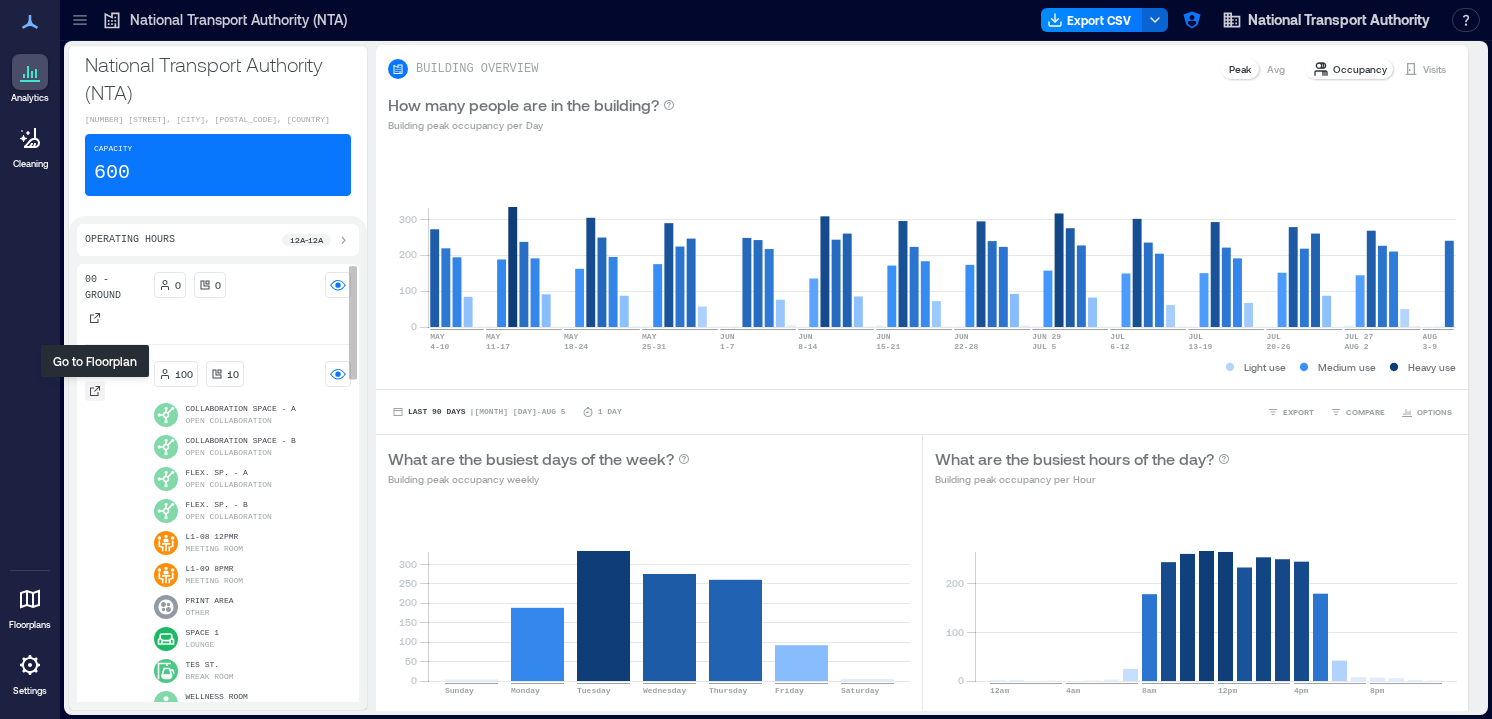 click 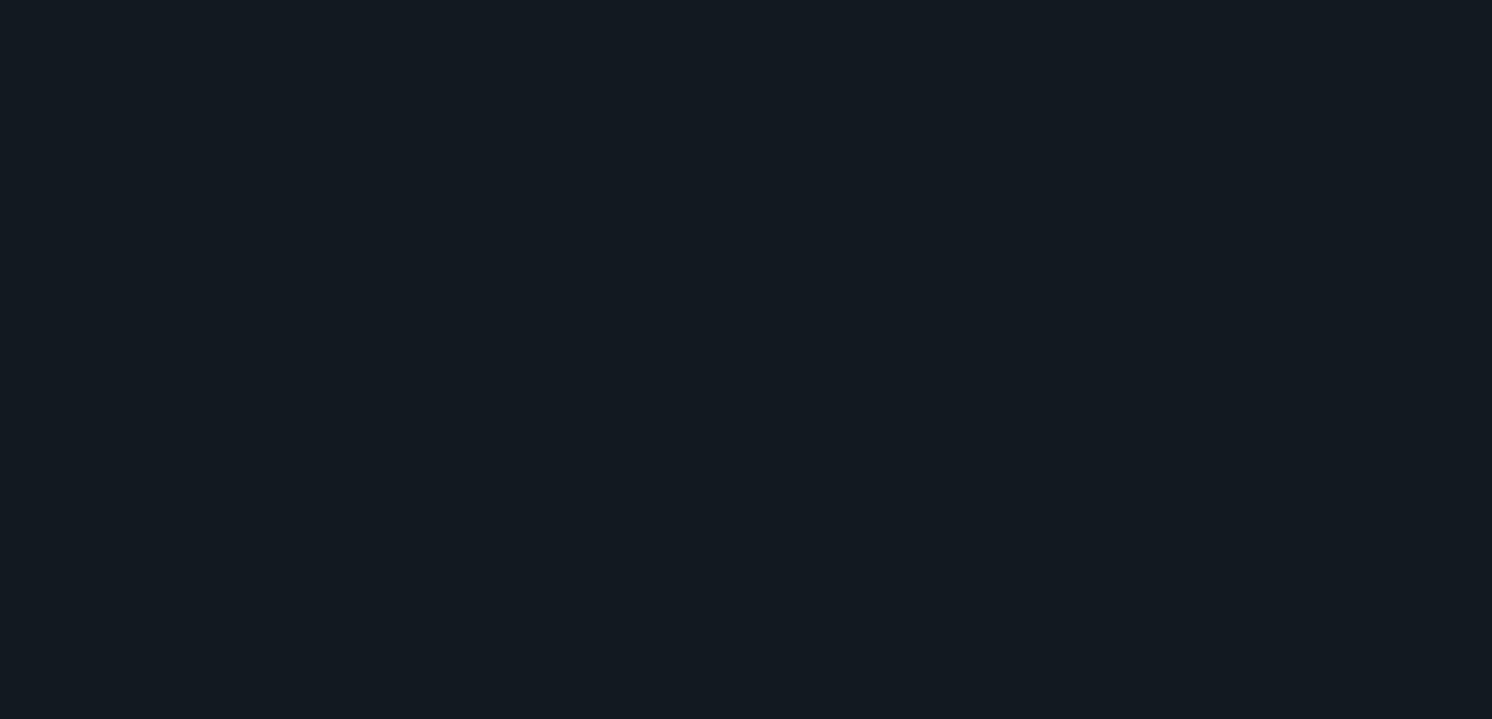 scroll, scrollTop: 0, scrollLeft: 0, axis: both 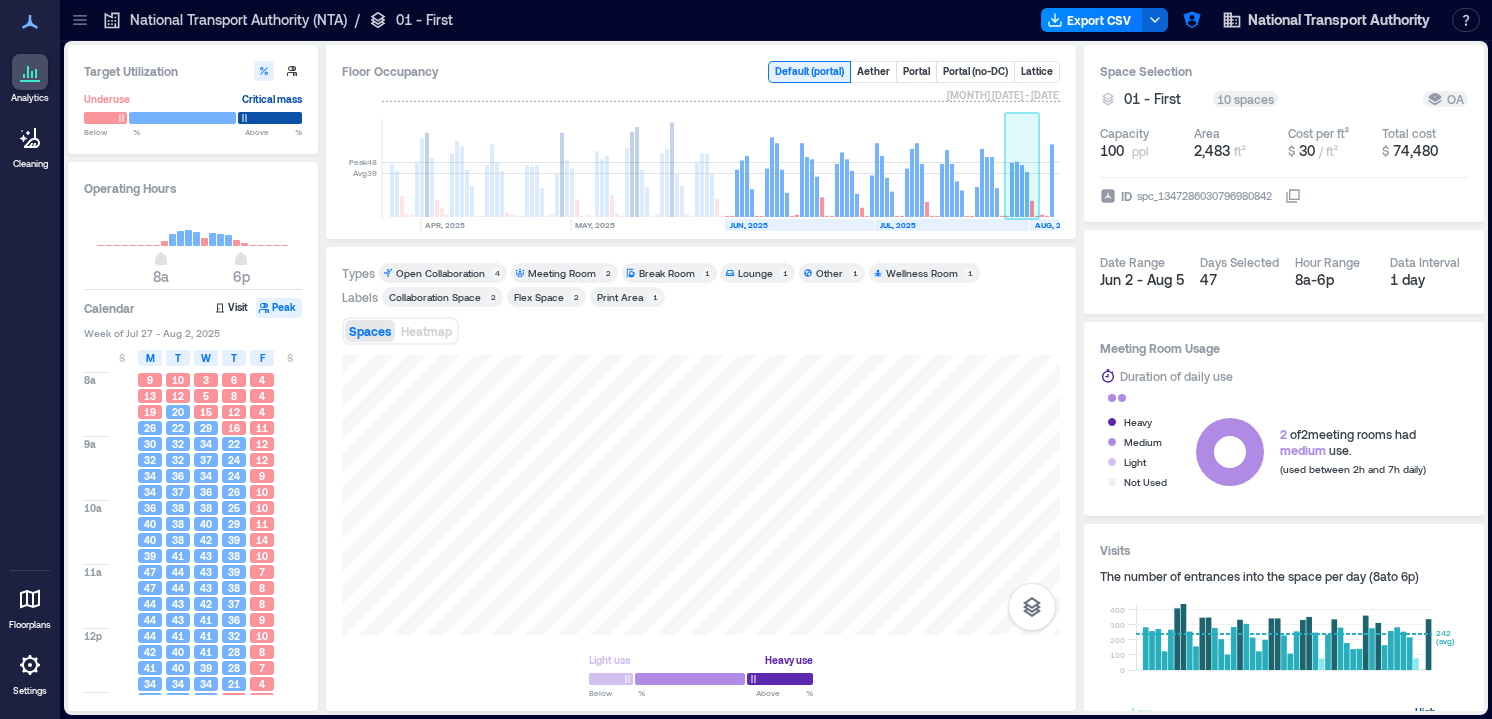 click 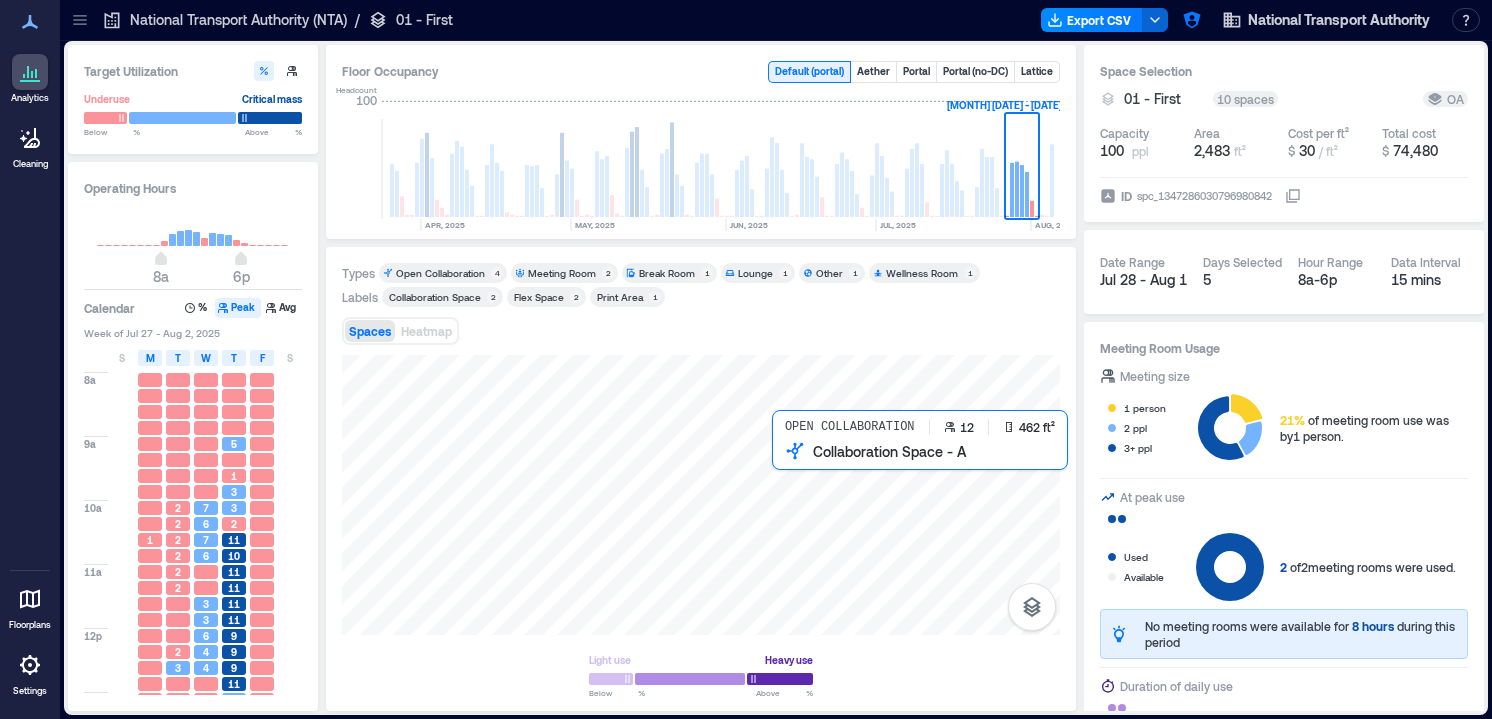 click at bounding box center (701, 495) 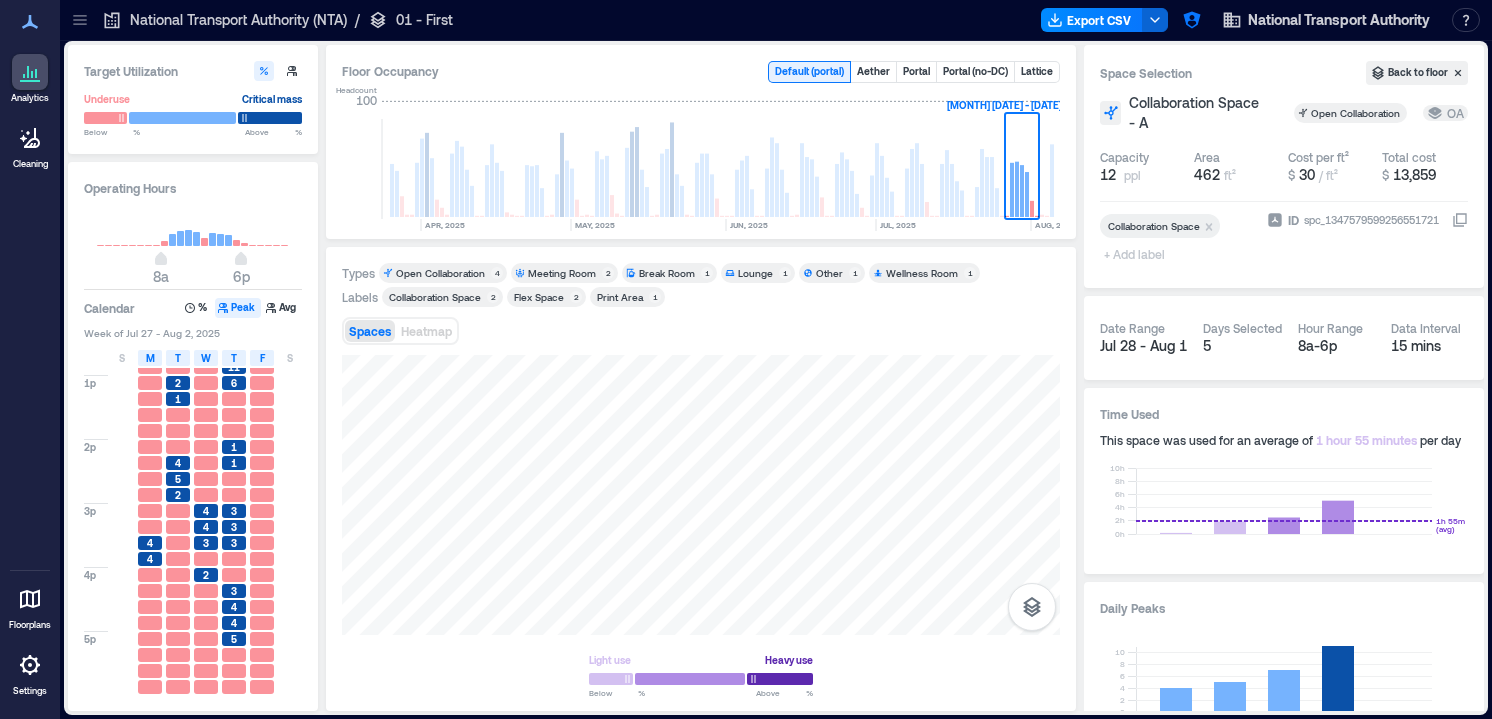 scroll, scrollTop: 0, scrollLeft: 0, axis: both 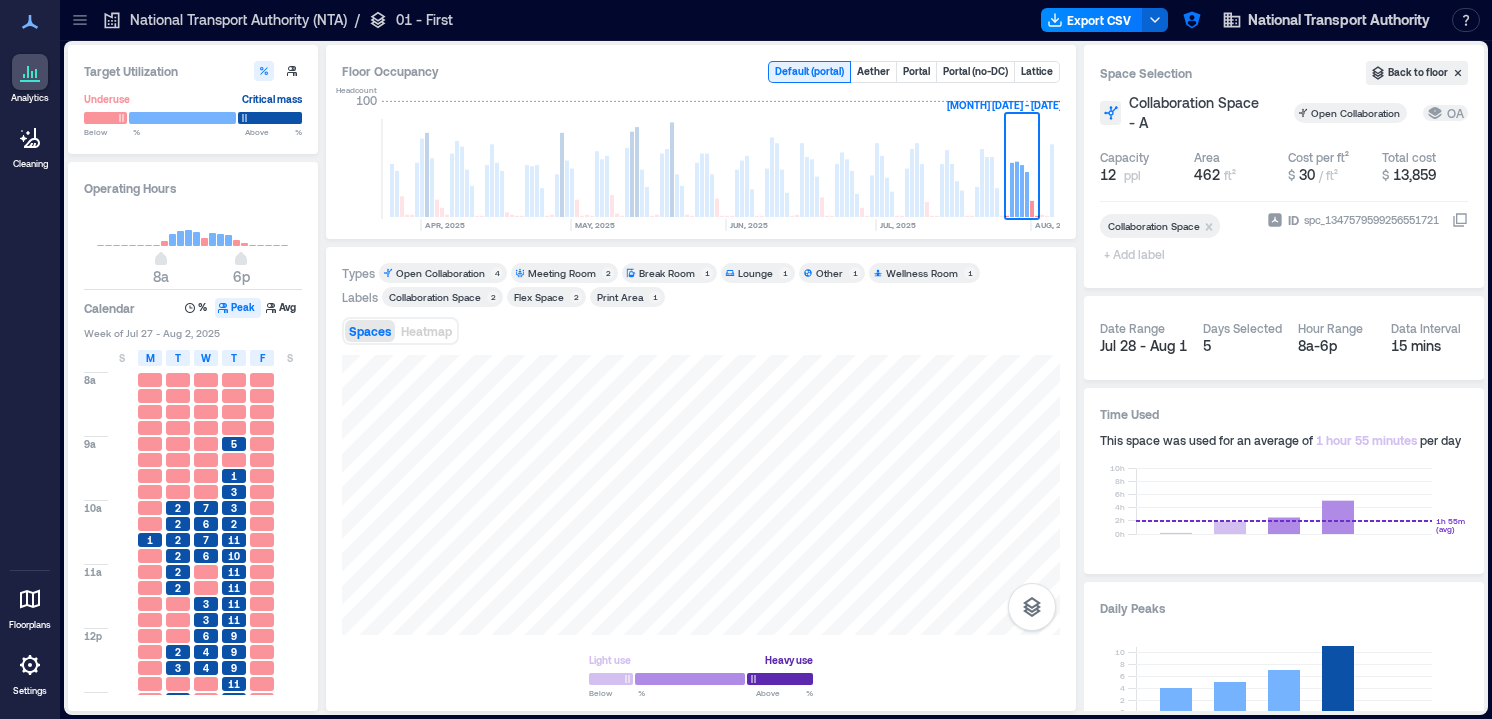 click 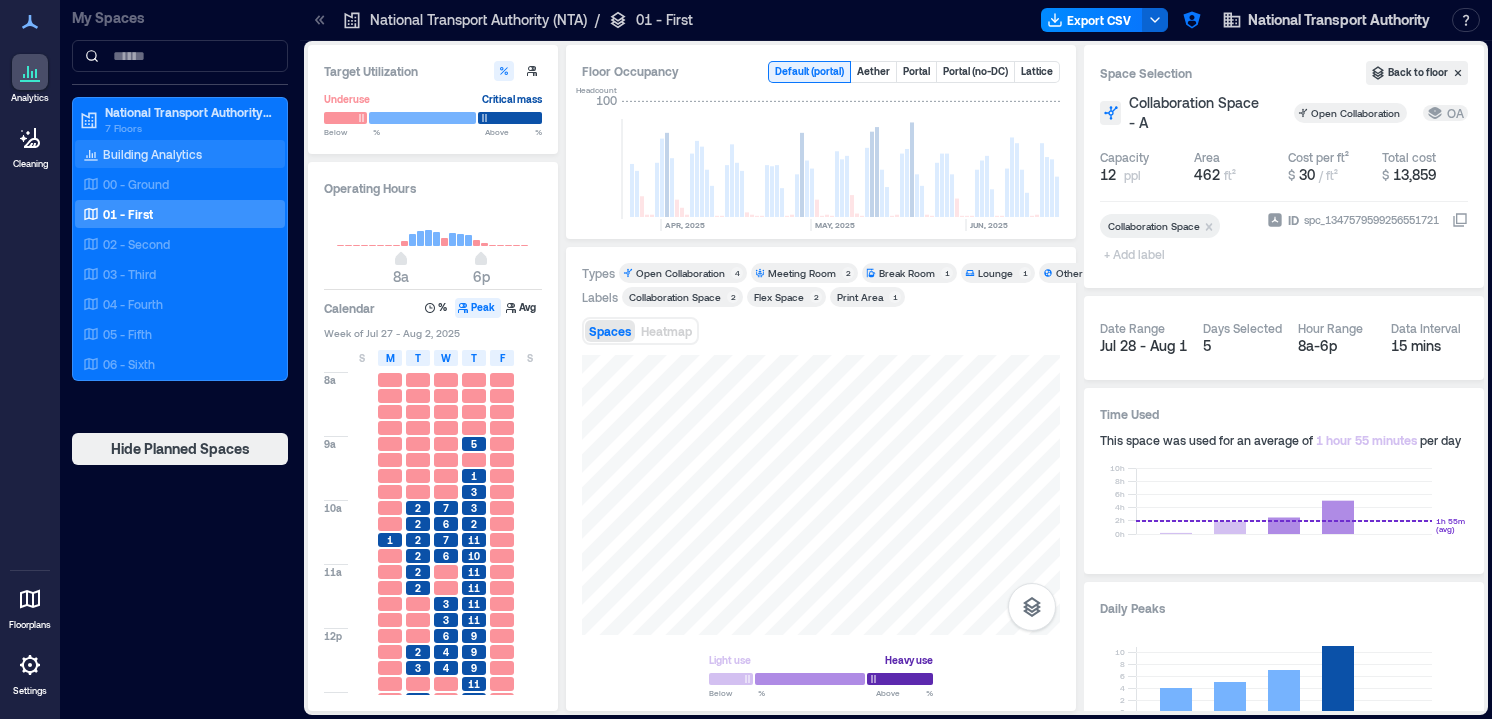 click on "Building Analytics" at bounding box center [152, 154] 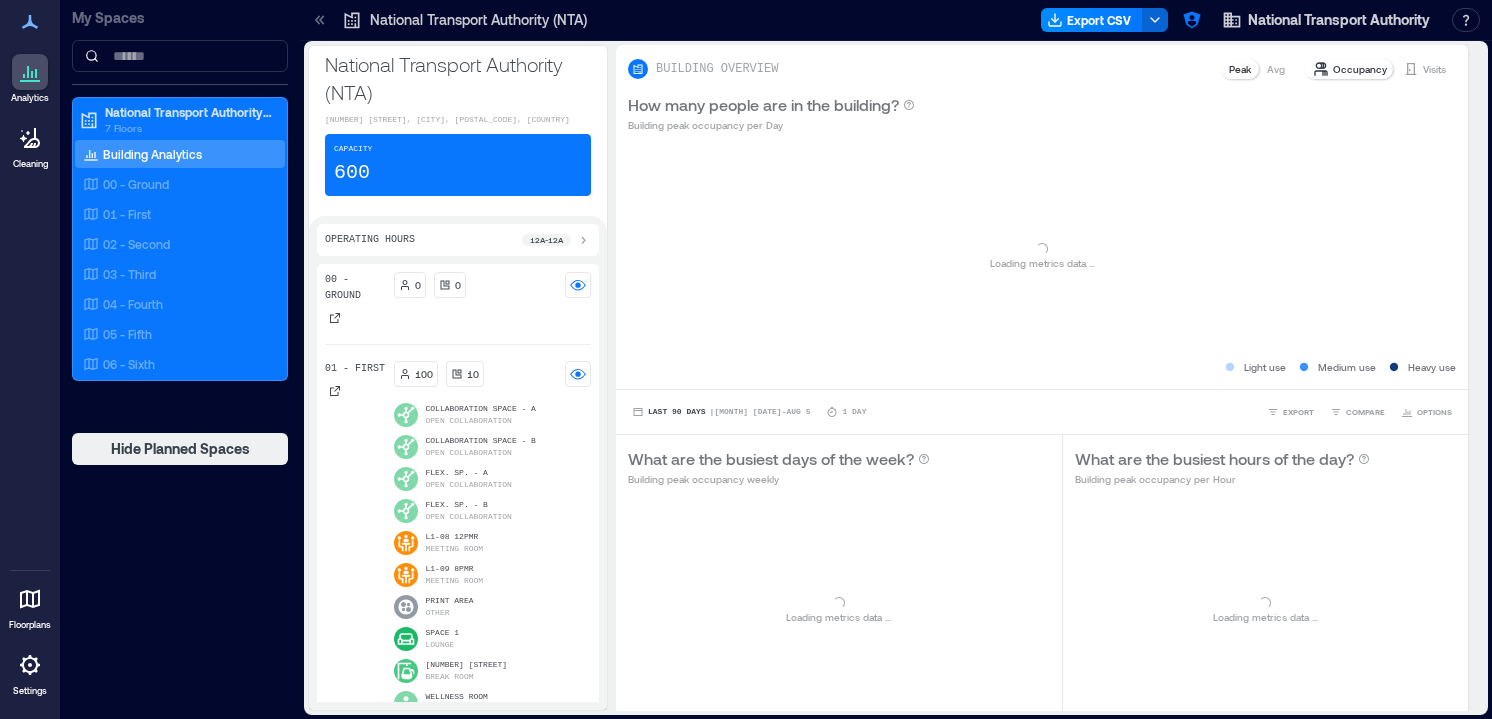 click 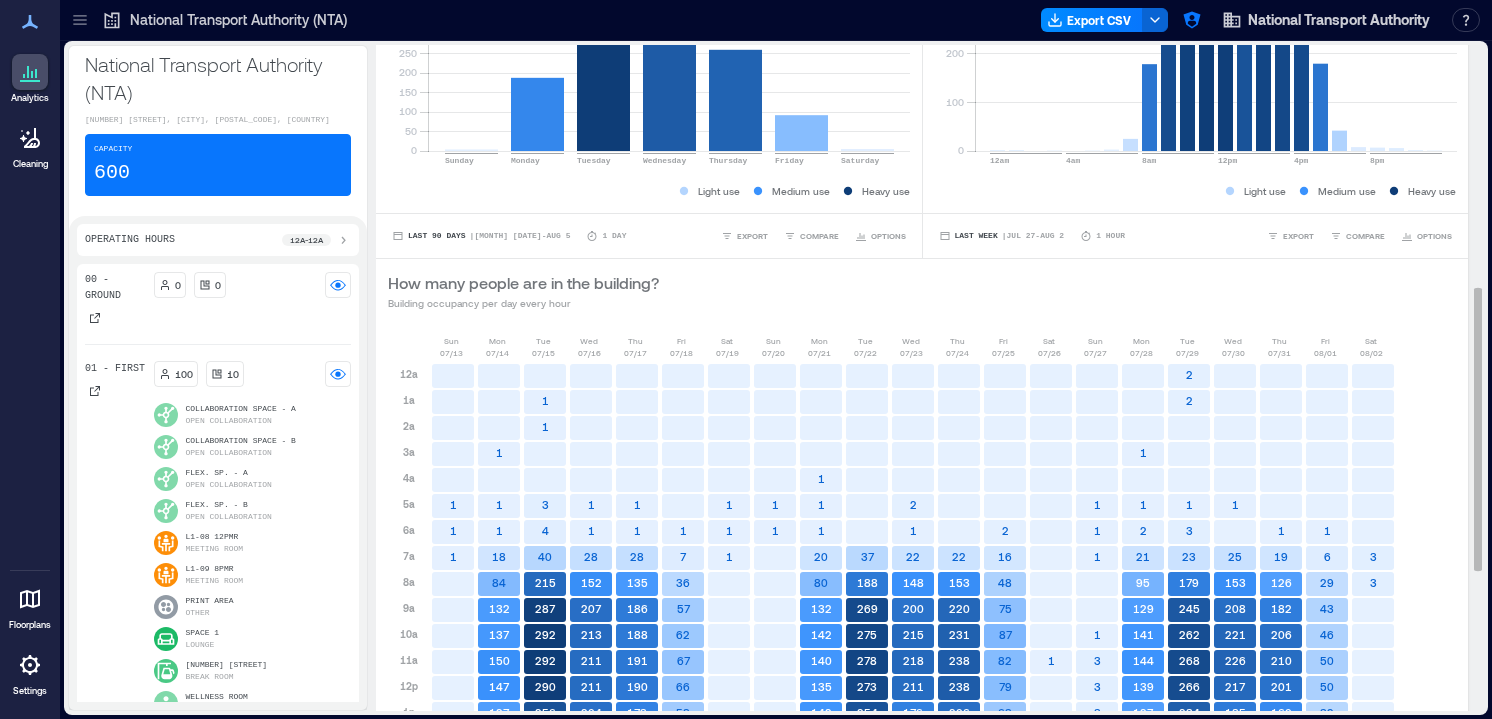 scroll, scrollTop: 861, scrollLeft: 0, axis: vertical 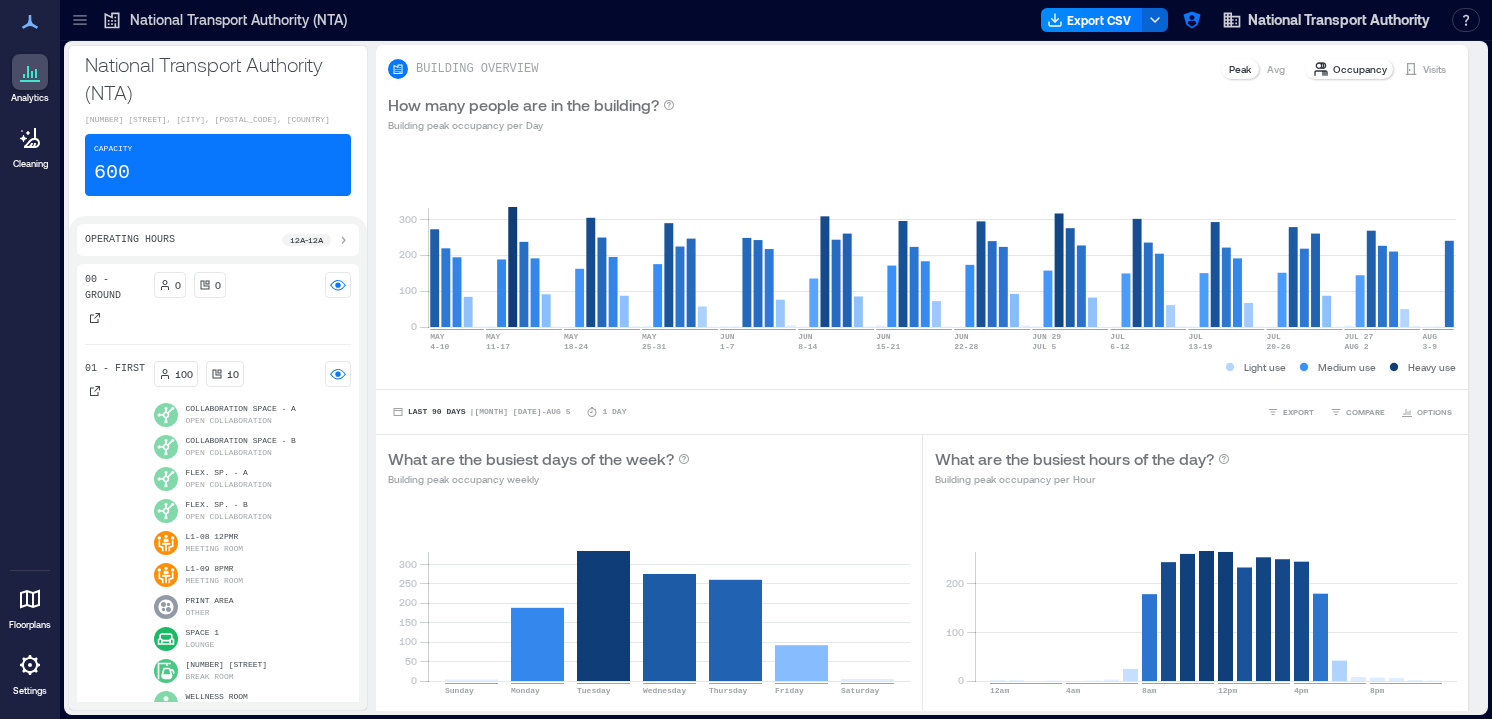click 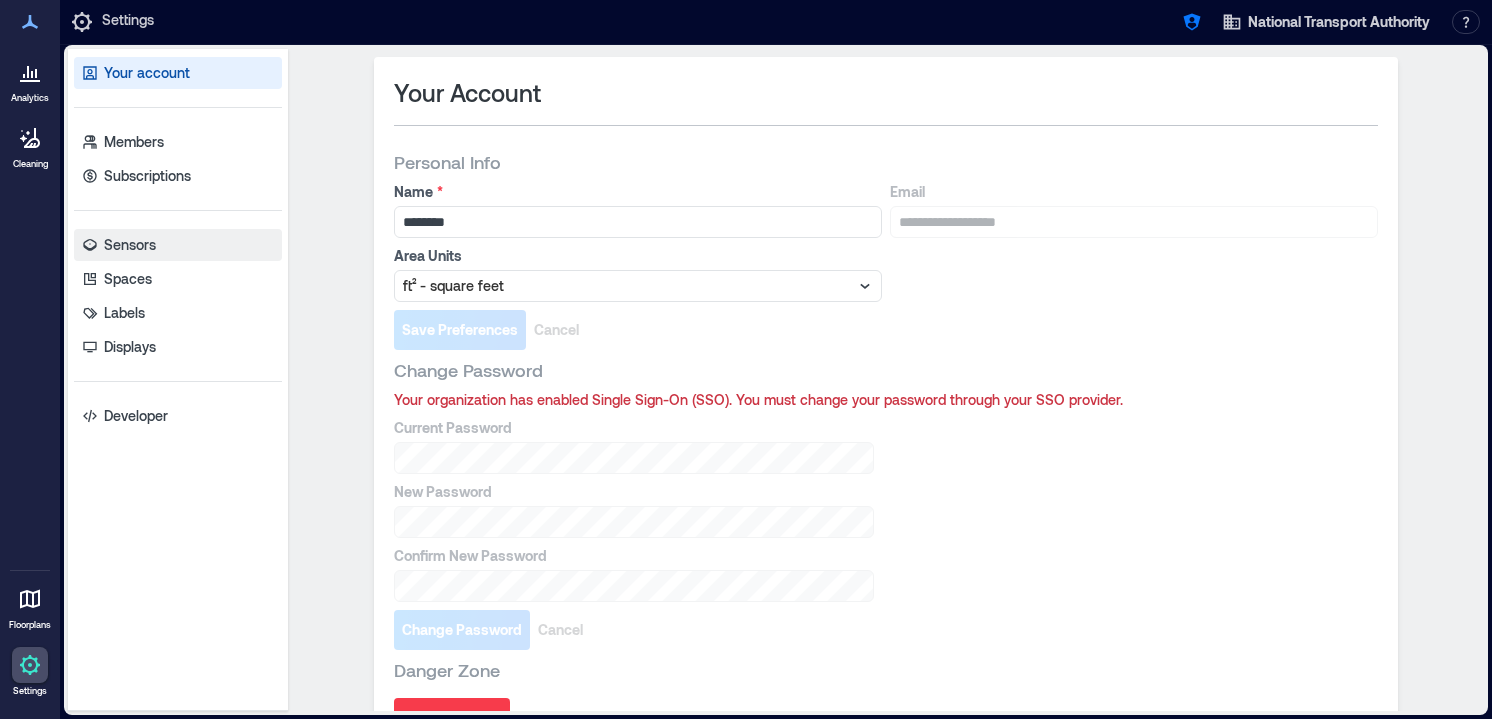 click on "Sensors" at bounding box center (178, 245) 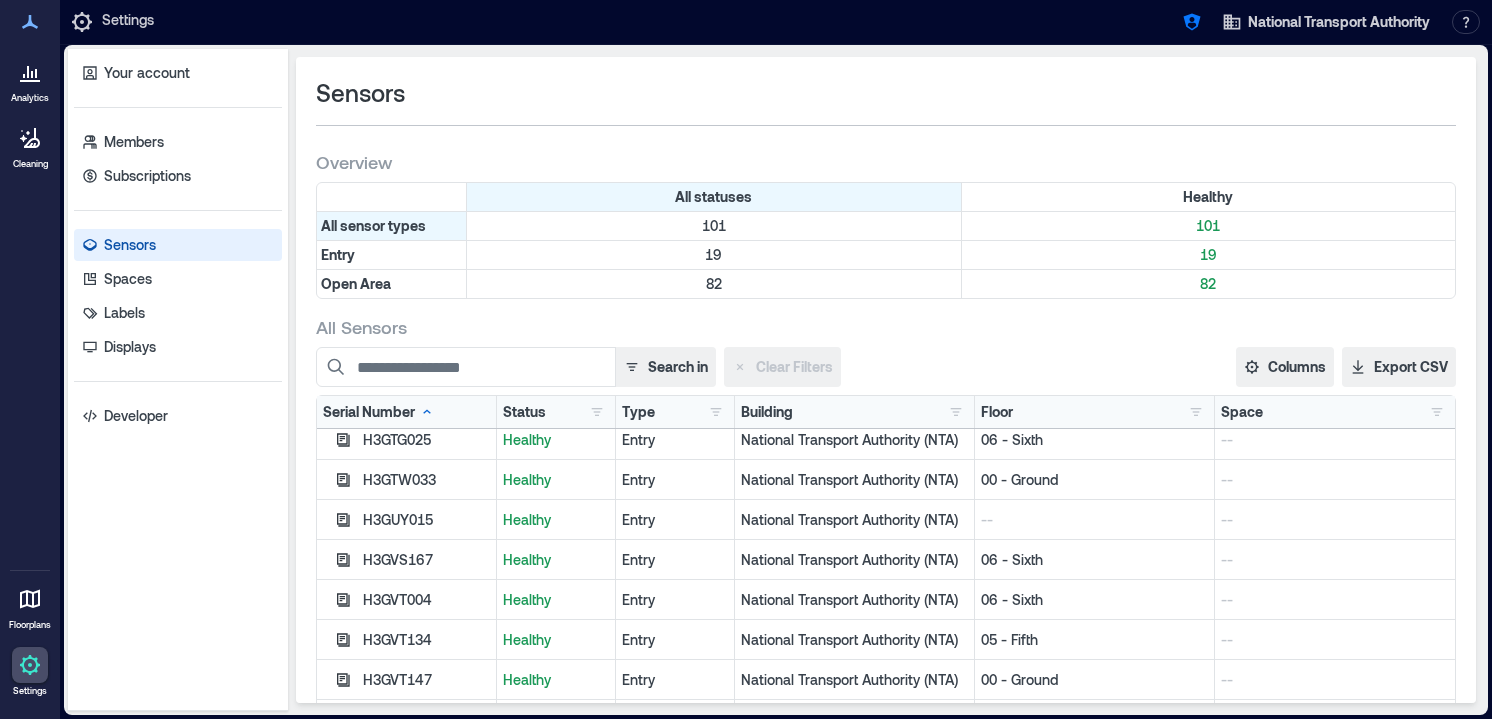 scroll, scrollTop: 3540, scrollLeft: 0, axis: vertical 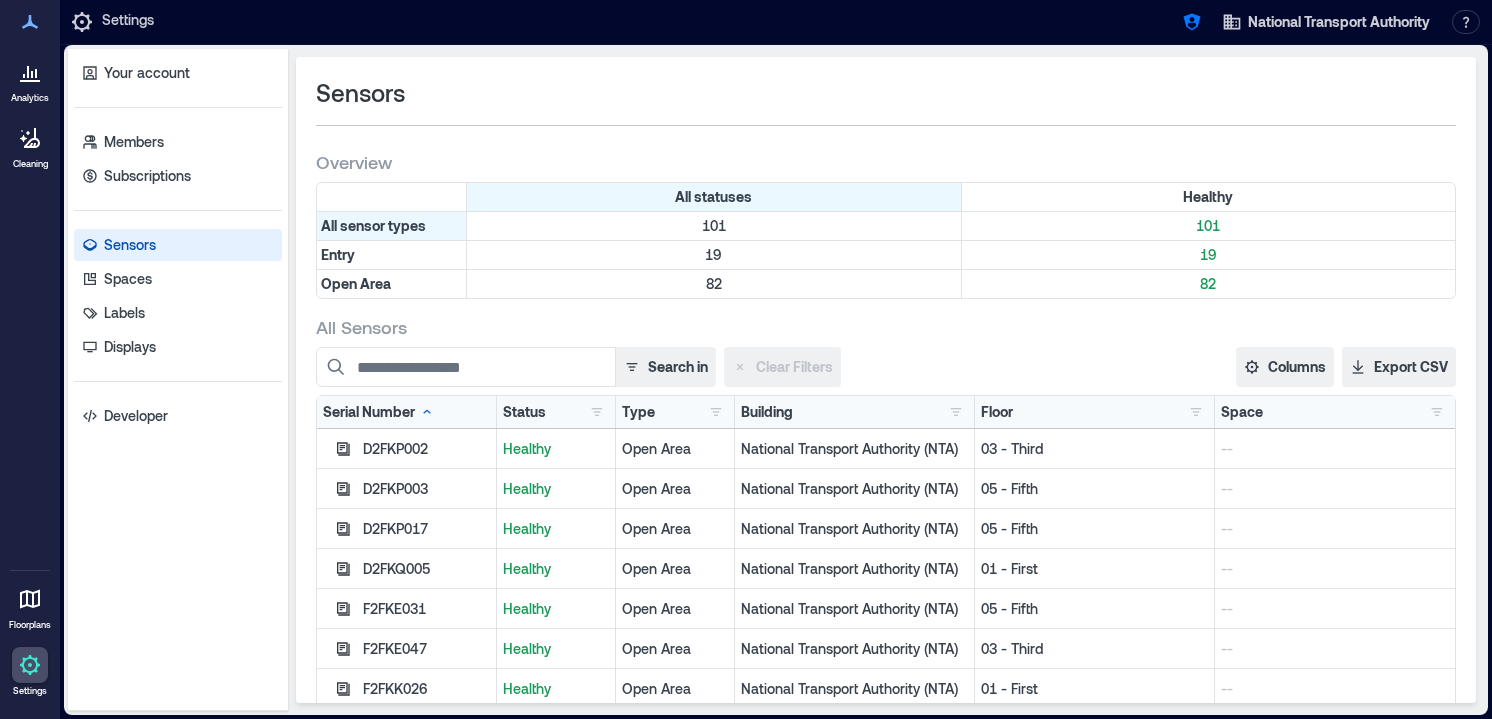 click at bounding box center (30, 72) 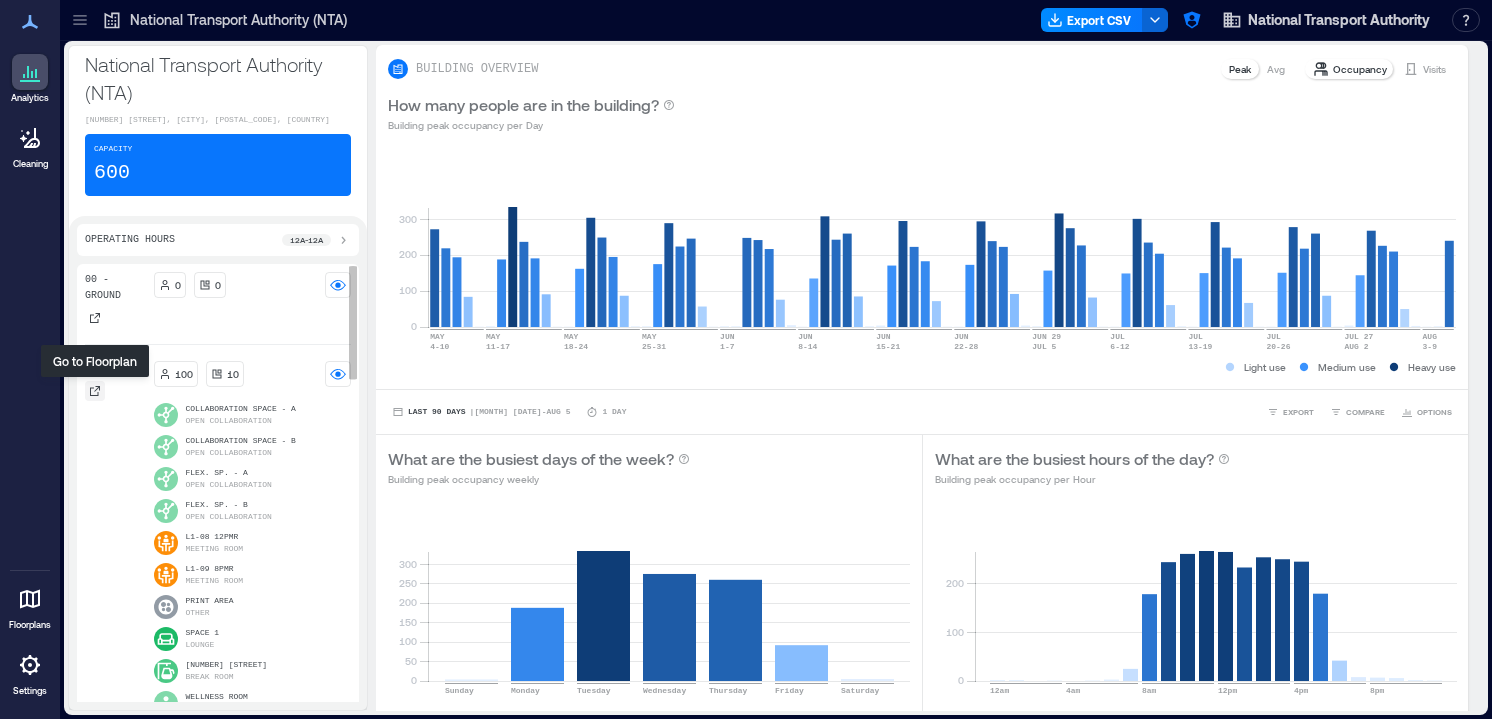 click 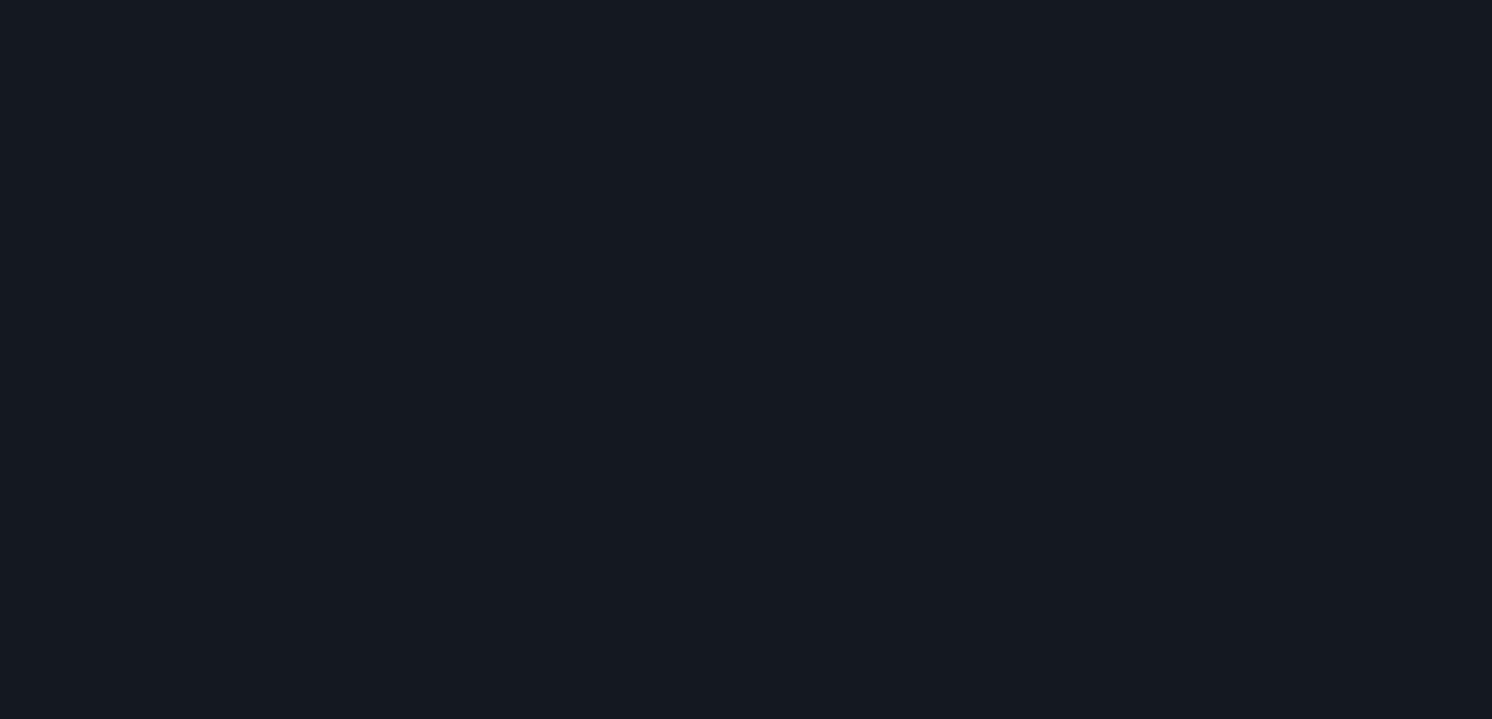 scroll, scrollTop: 0, scrollLeft: 0, axis: both 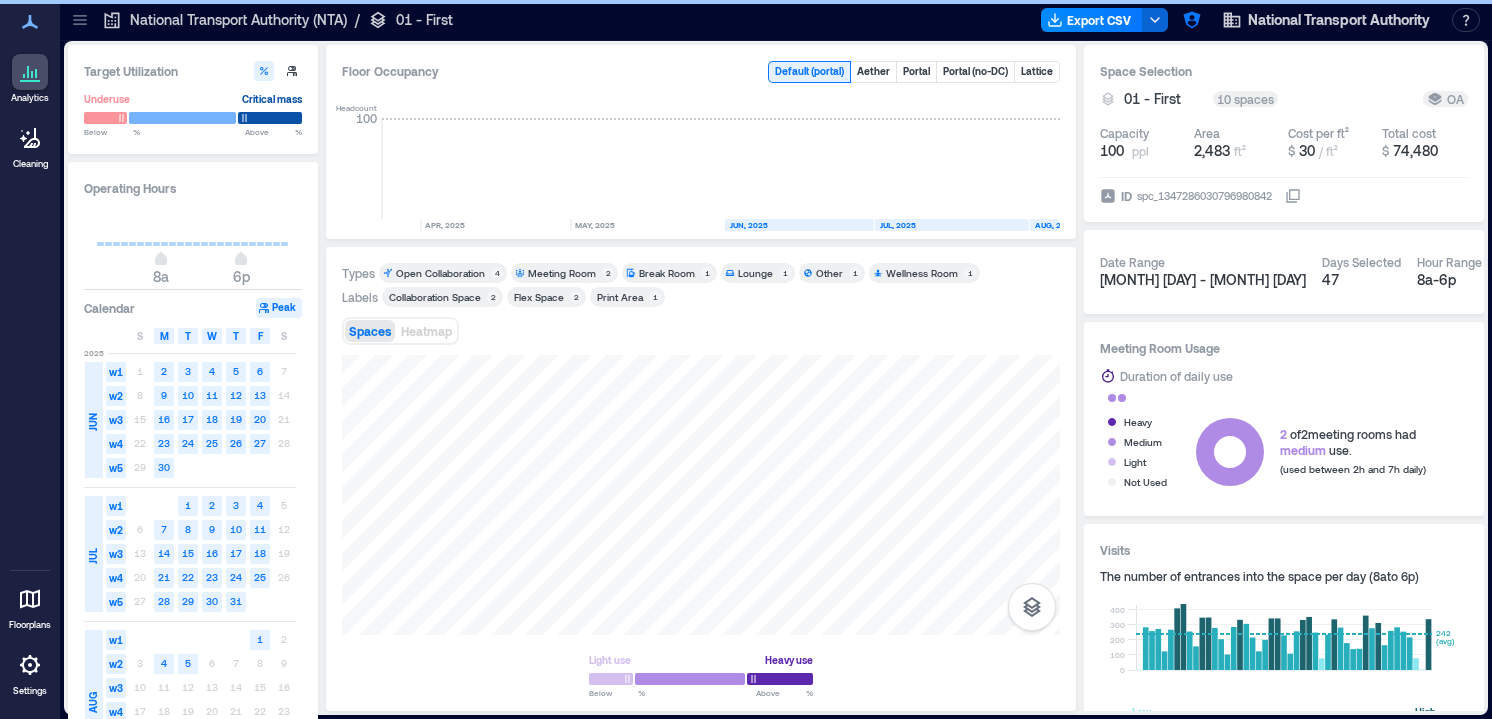click 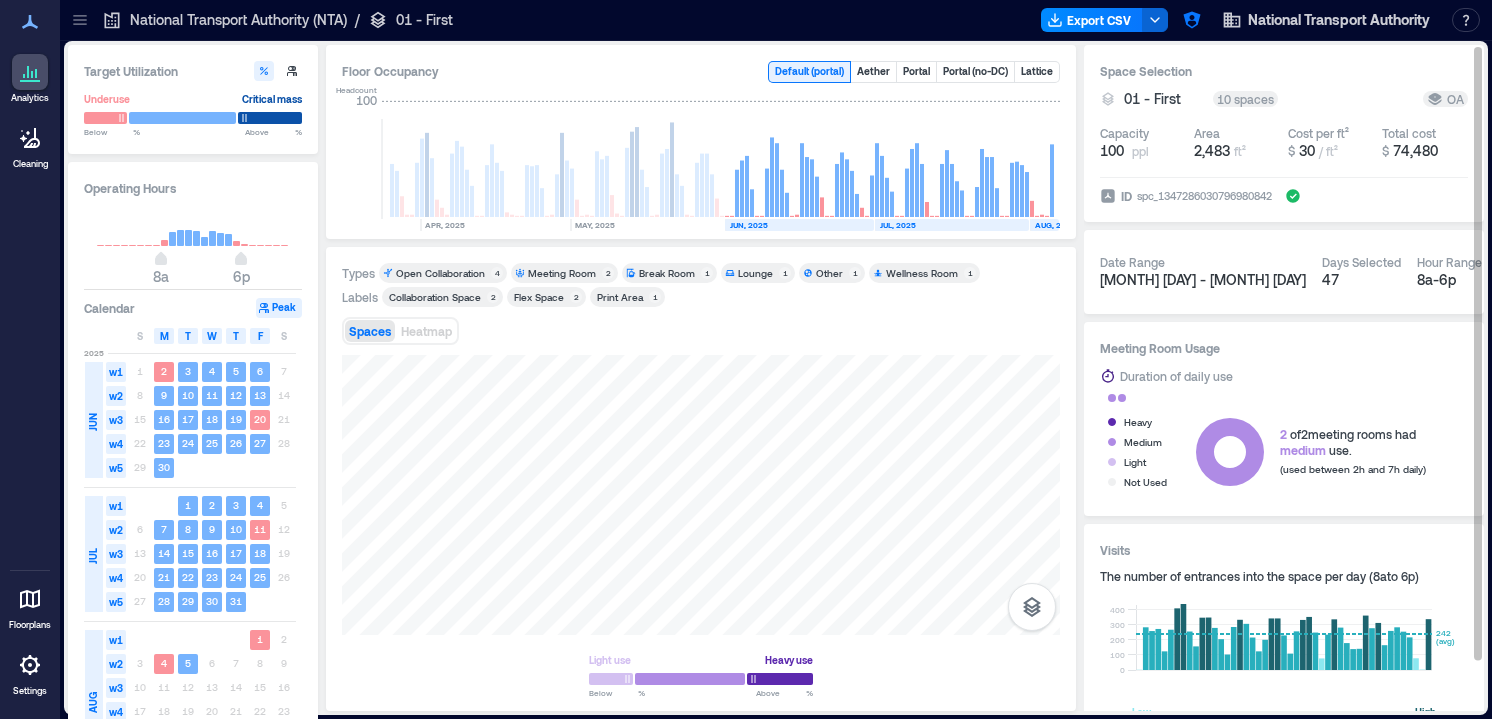 type 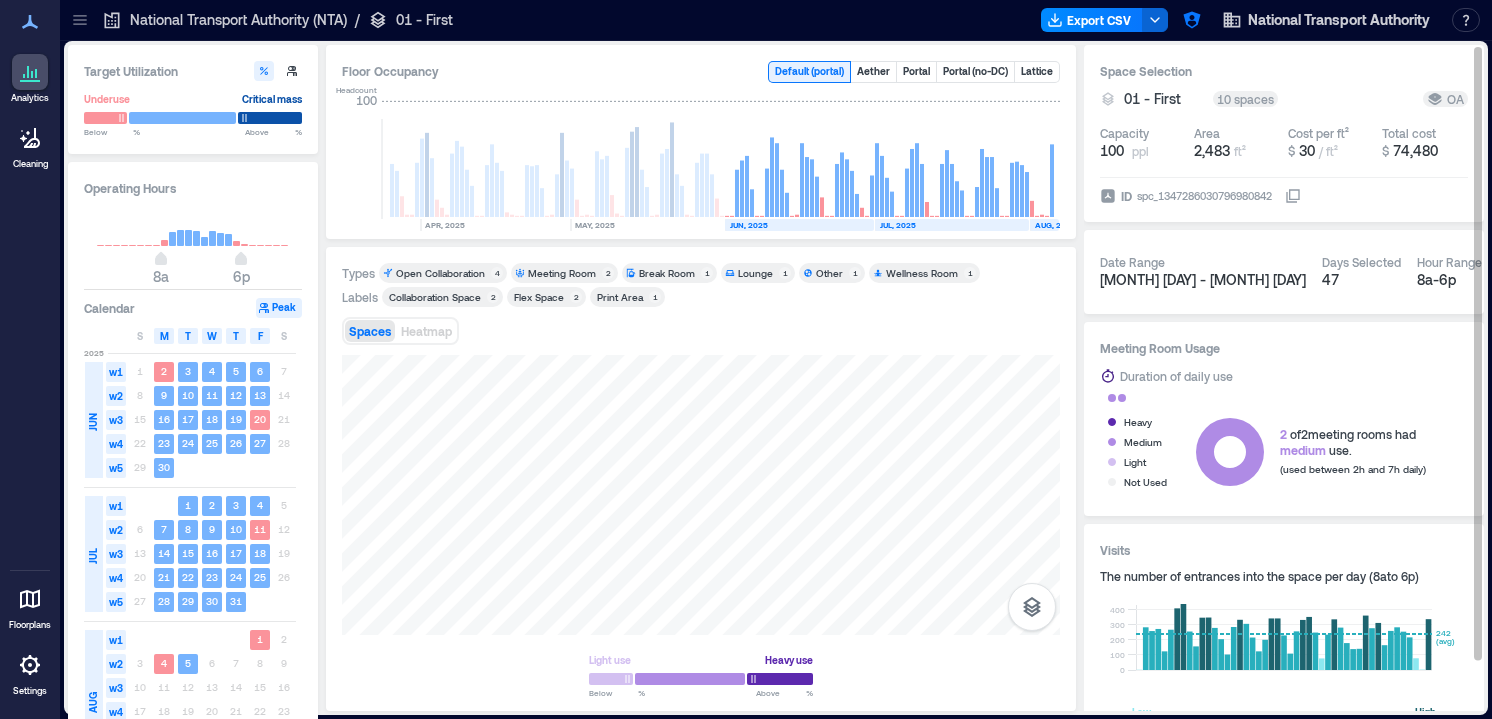 click 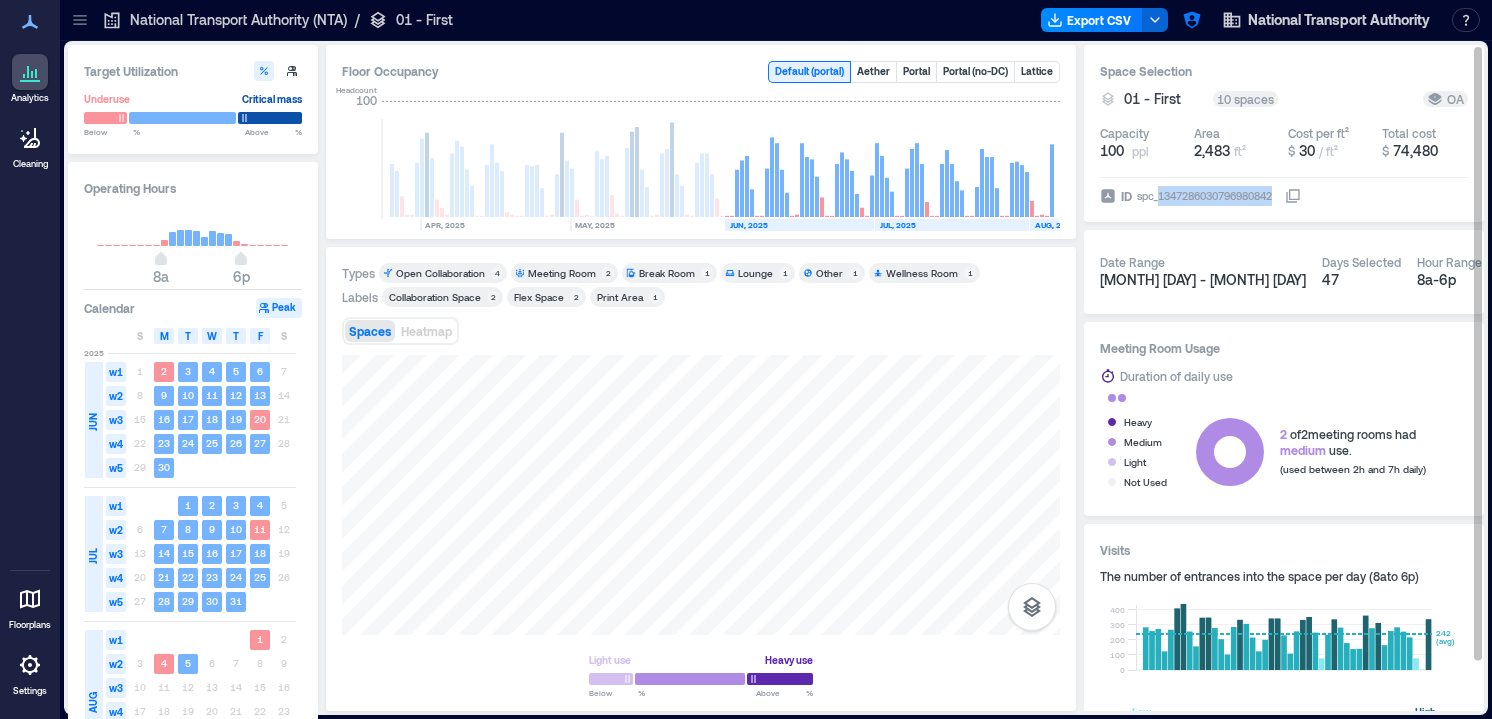 drag, startPoint x: 1162, startPoint y: 197, endPoint x: 1281, endPoint y: 194, distance: 119.03781 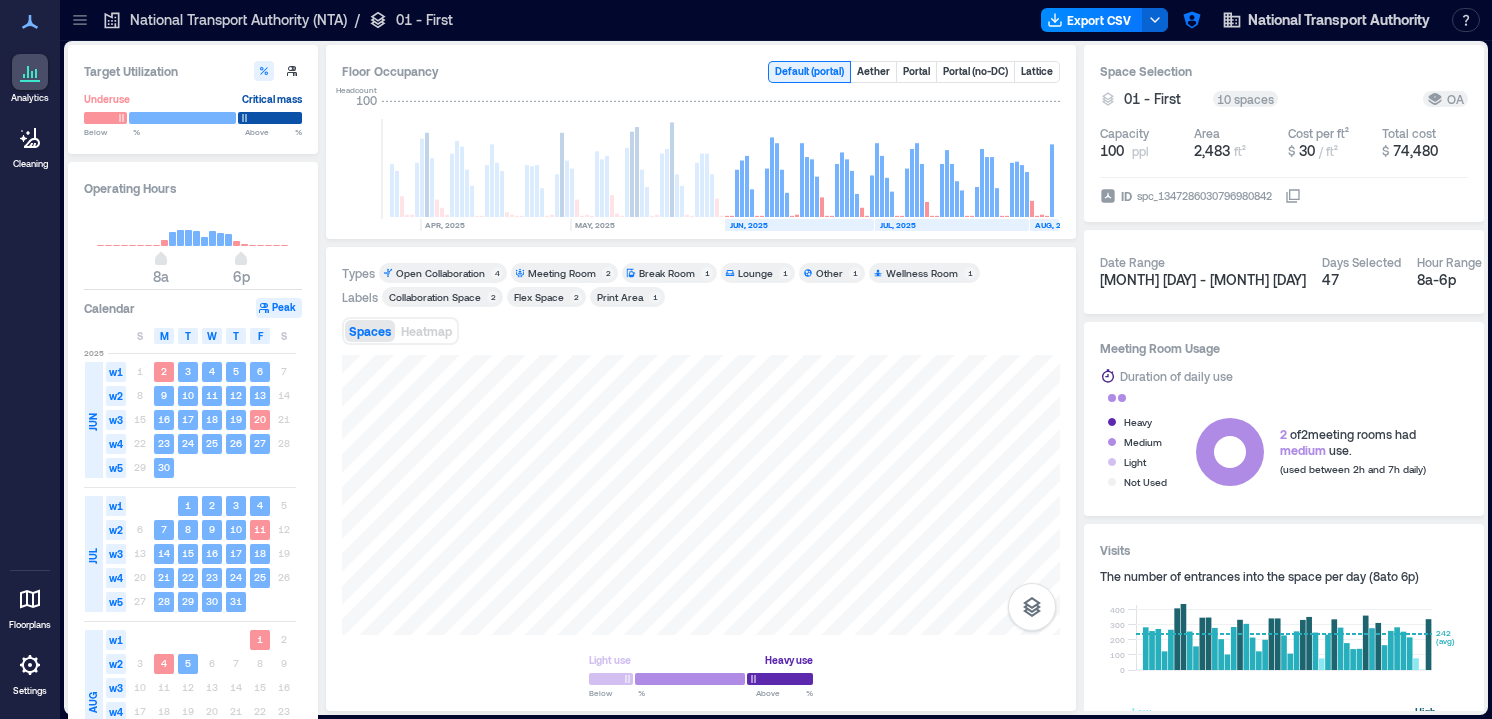 click 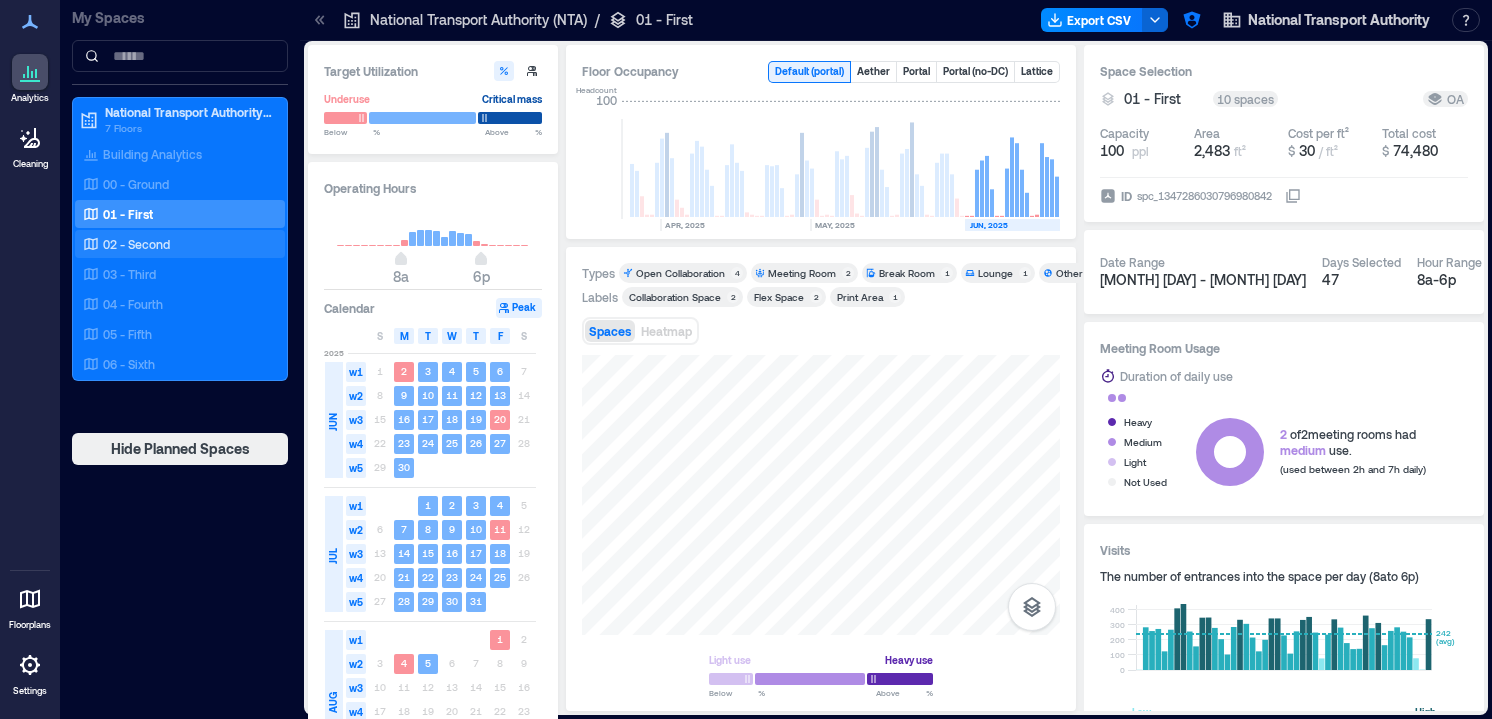 click on "02 - Second" at bounding box center (136, 244) 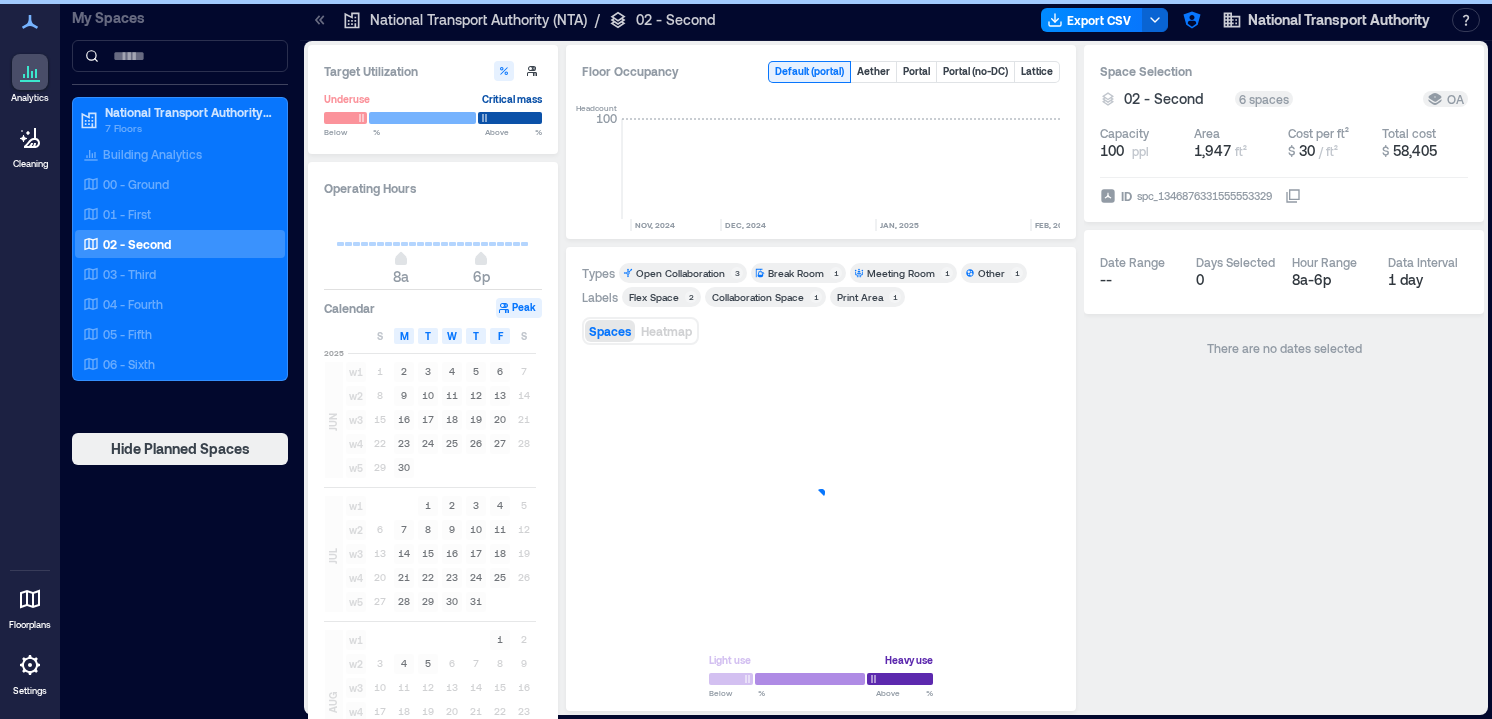 scroll, scrollTop: 0, scrollLeft: 905, axis: horizontal 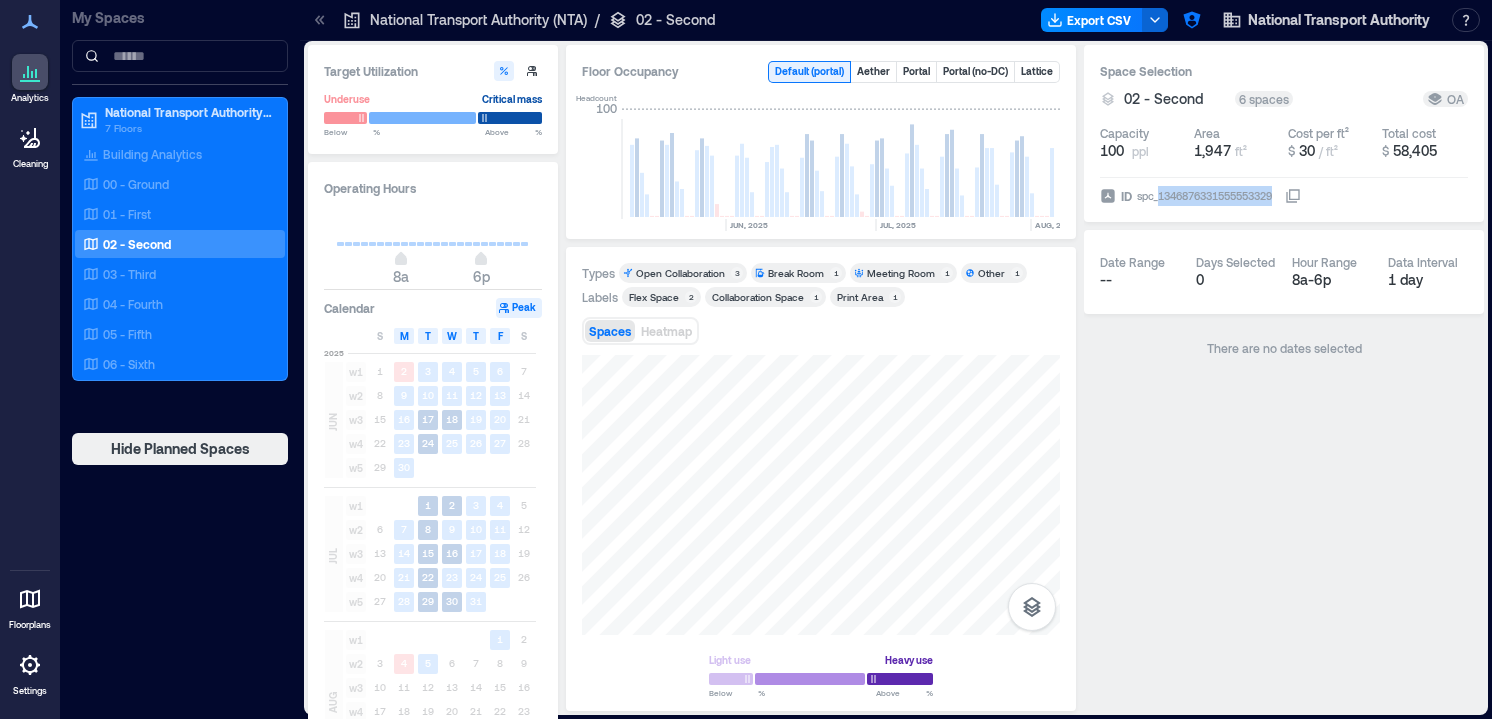 drag, startPoint x: 1159, startPoint y: 199, endPoint x: 1290, endPoint y: 200, distance: 131.00381 